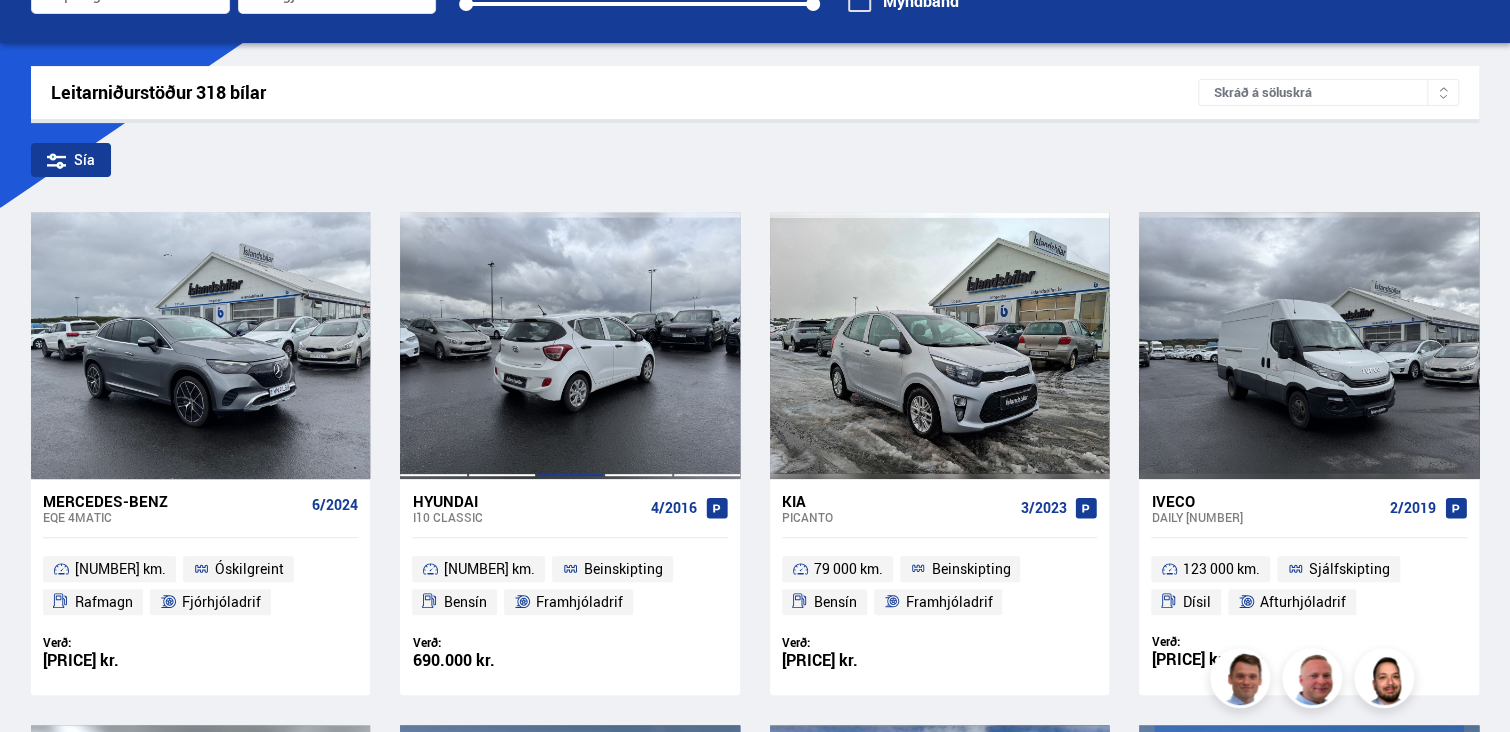scroll, scrollTop: 300, scrollLeft: 0, axis: vertical 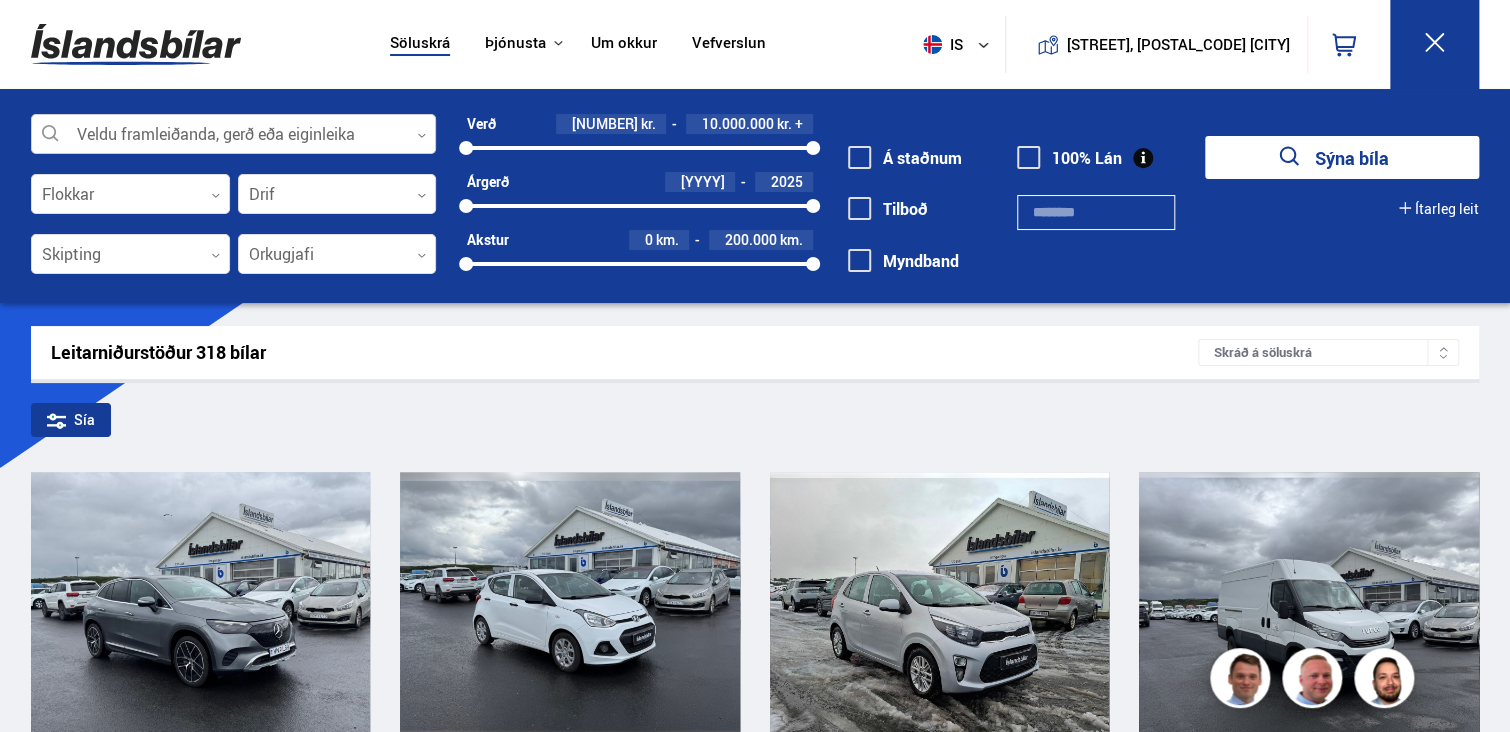 click at bounding box center [233, 135] 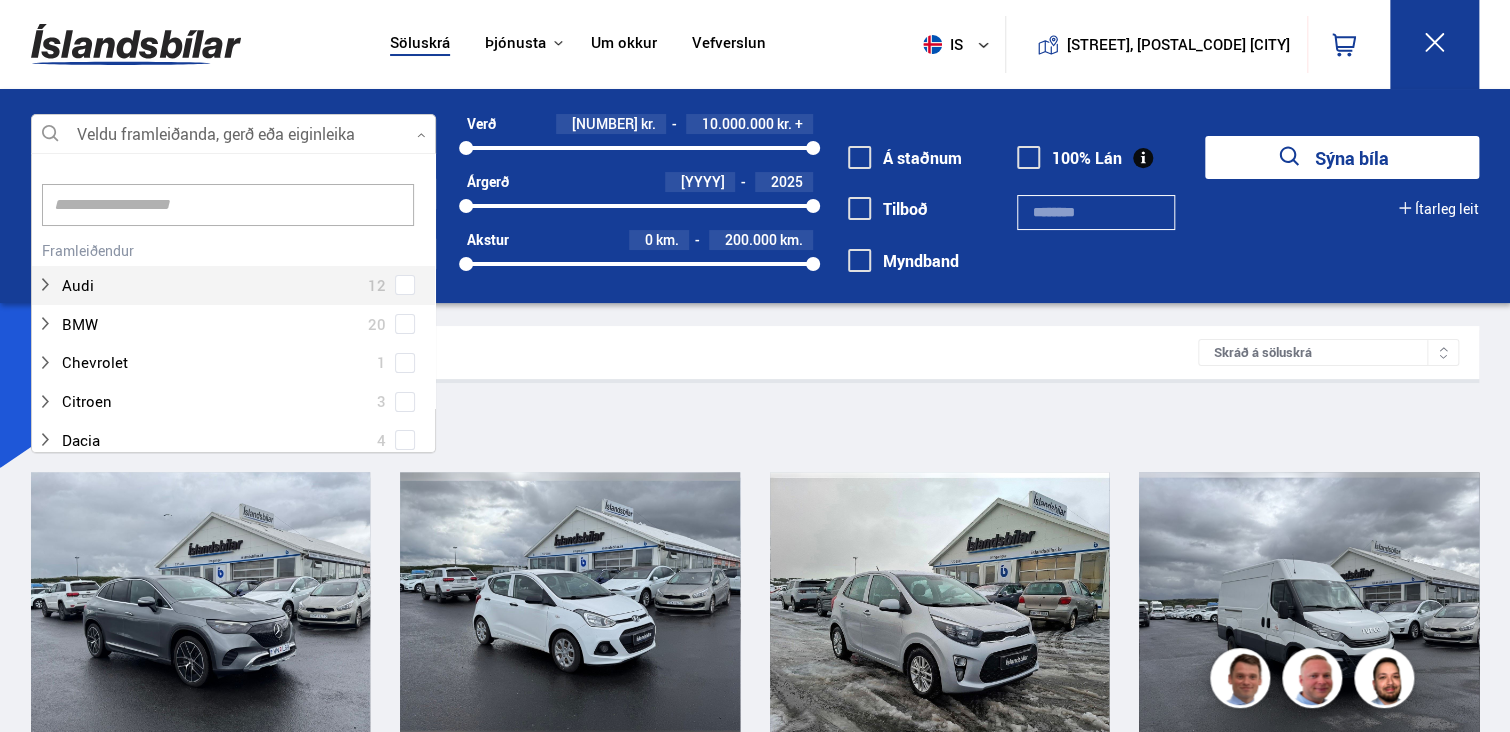 scroll, scrollTop: 301, scrollLeft: 411, axis: both 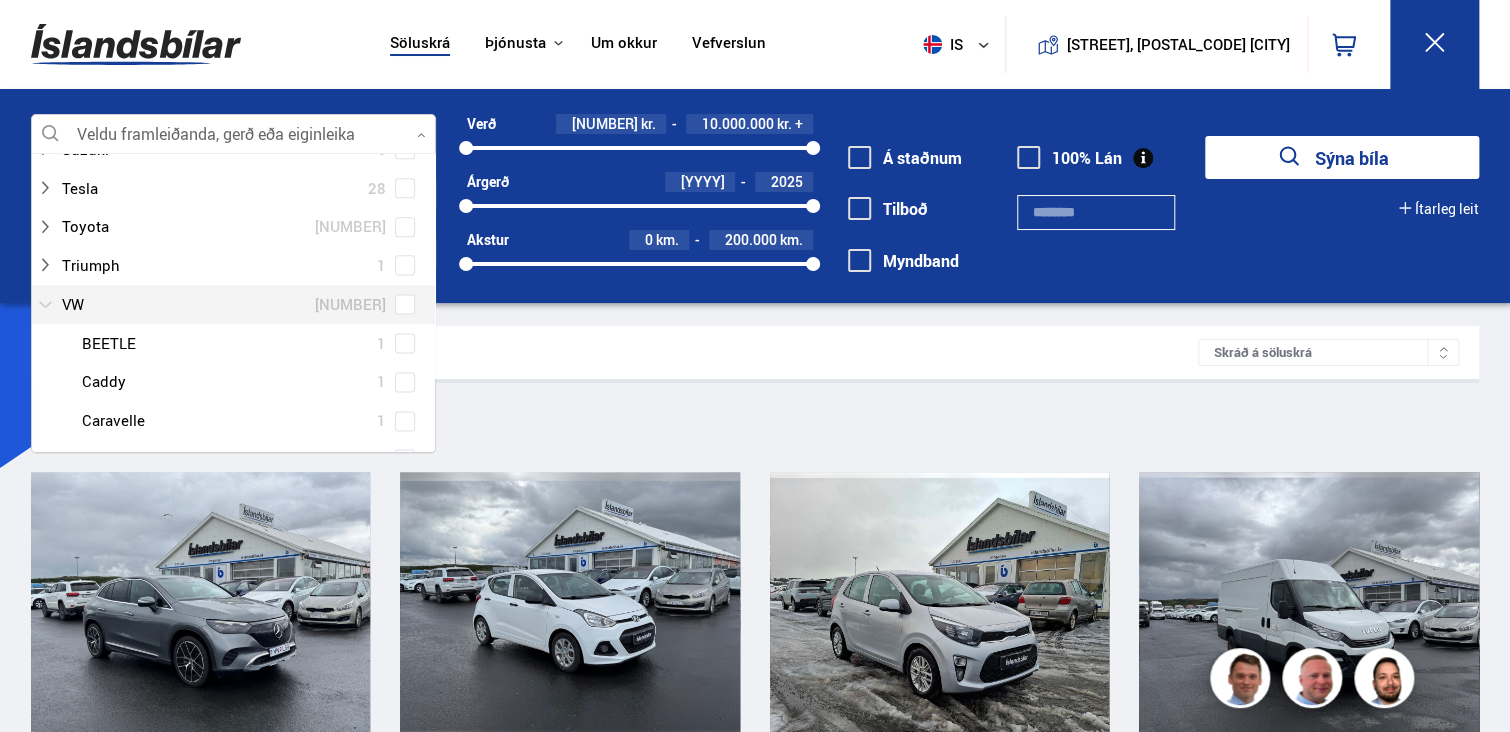 click at bounding box center (213, 304) 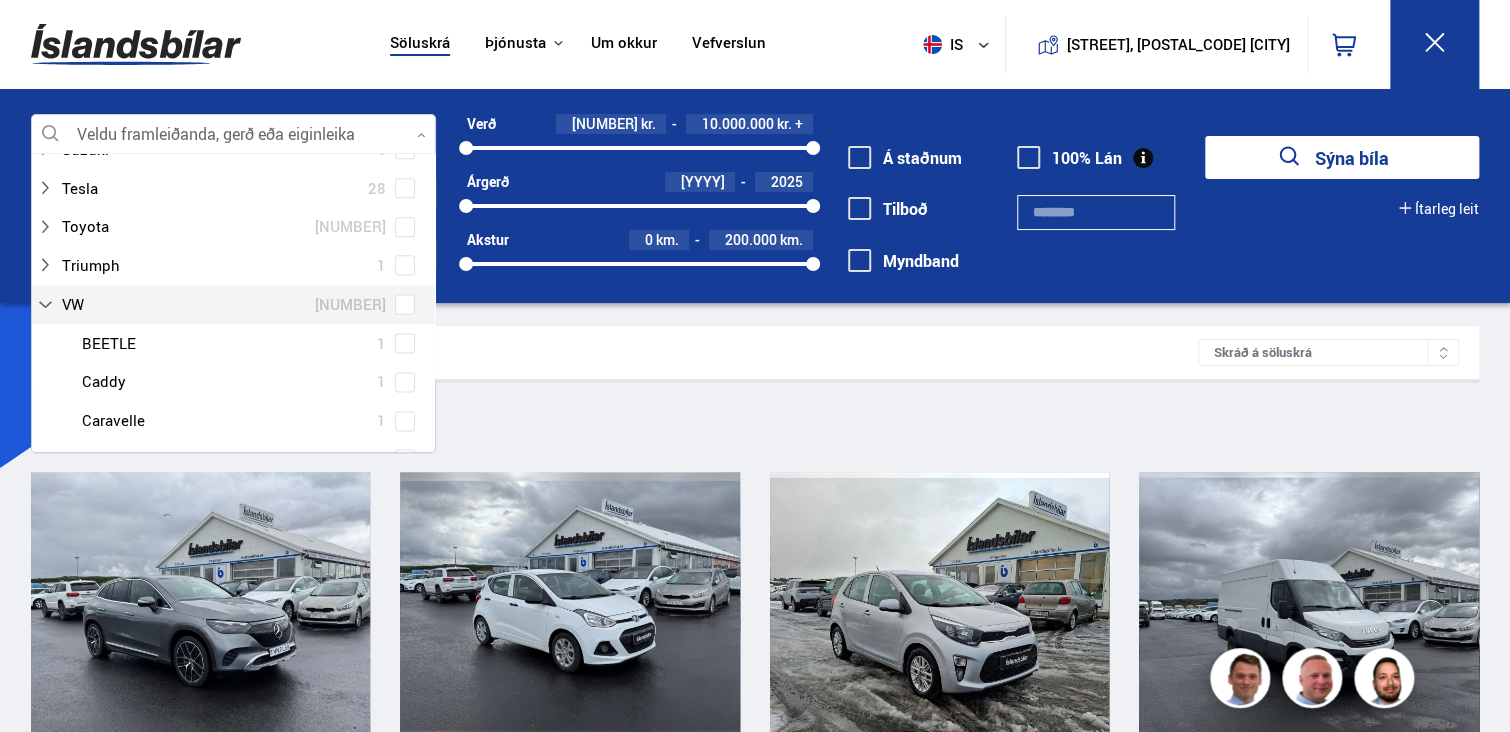 click at bounding box center [405, 304] 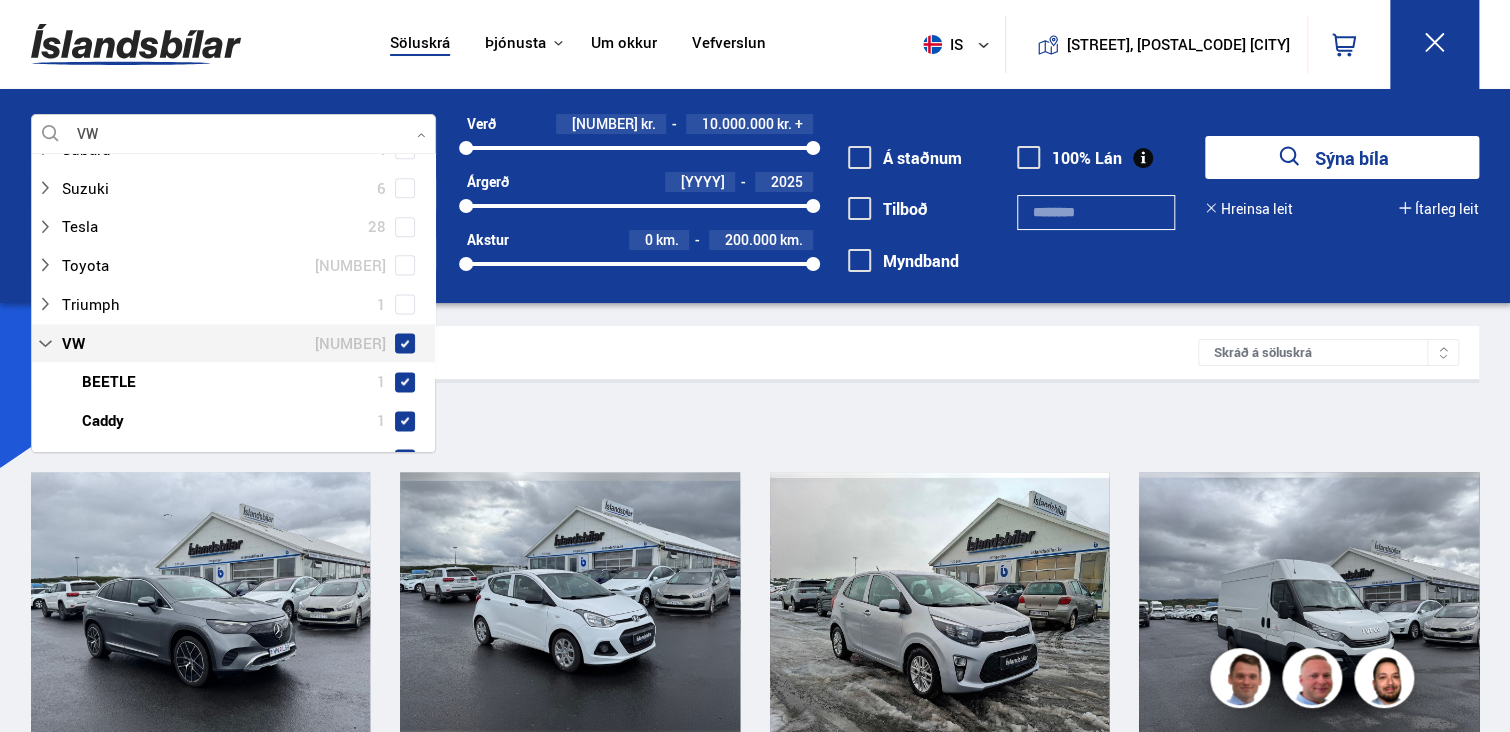 scroll, scrollTop: 1339, scrollLeft: 0, axis: vertical 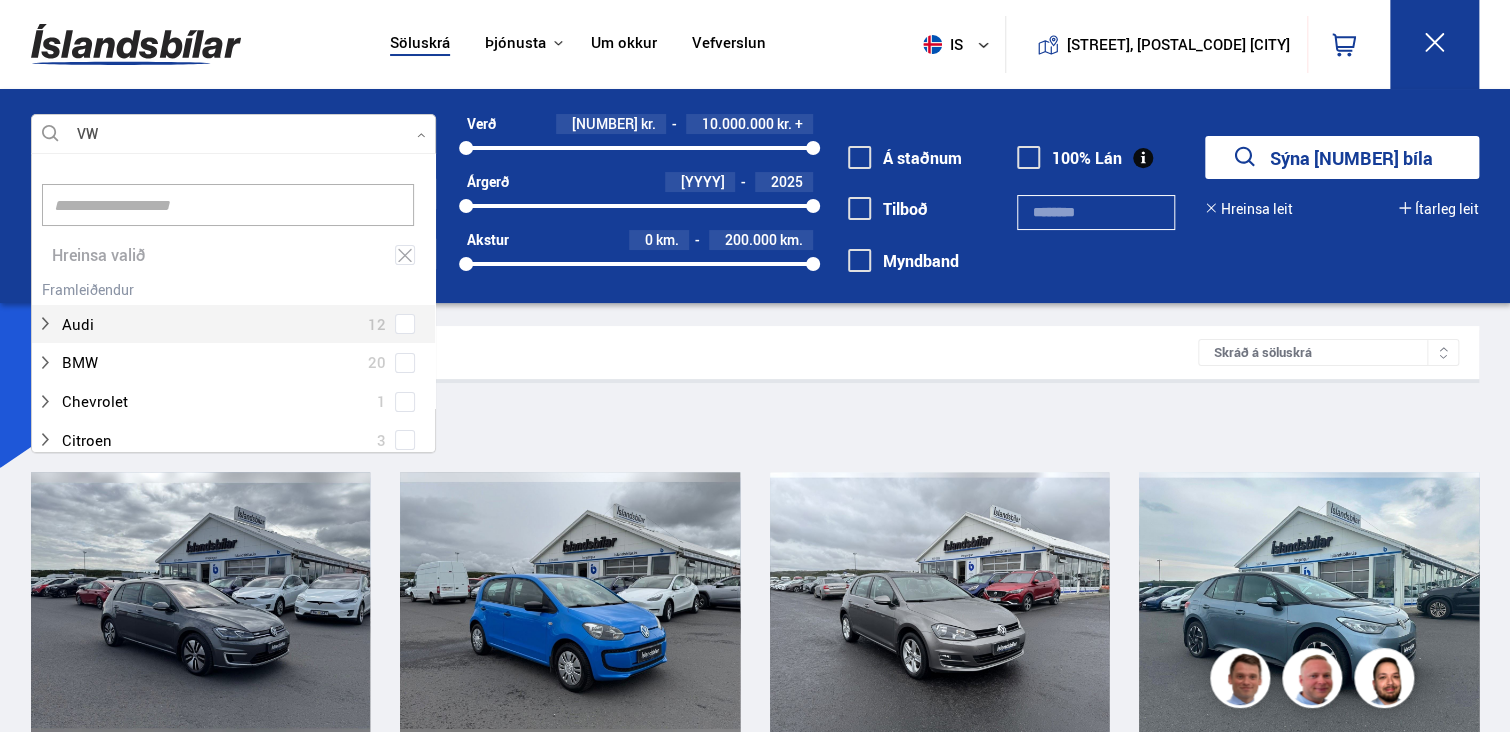 click at bounding box center [233, 135] 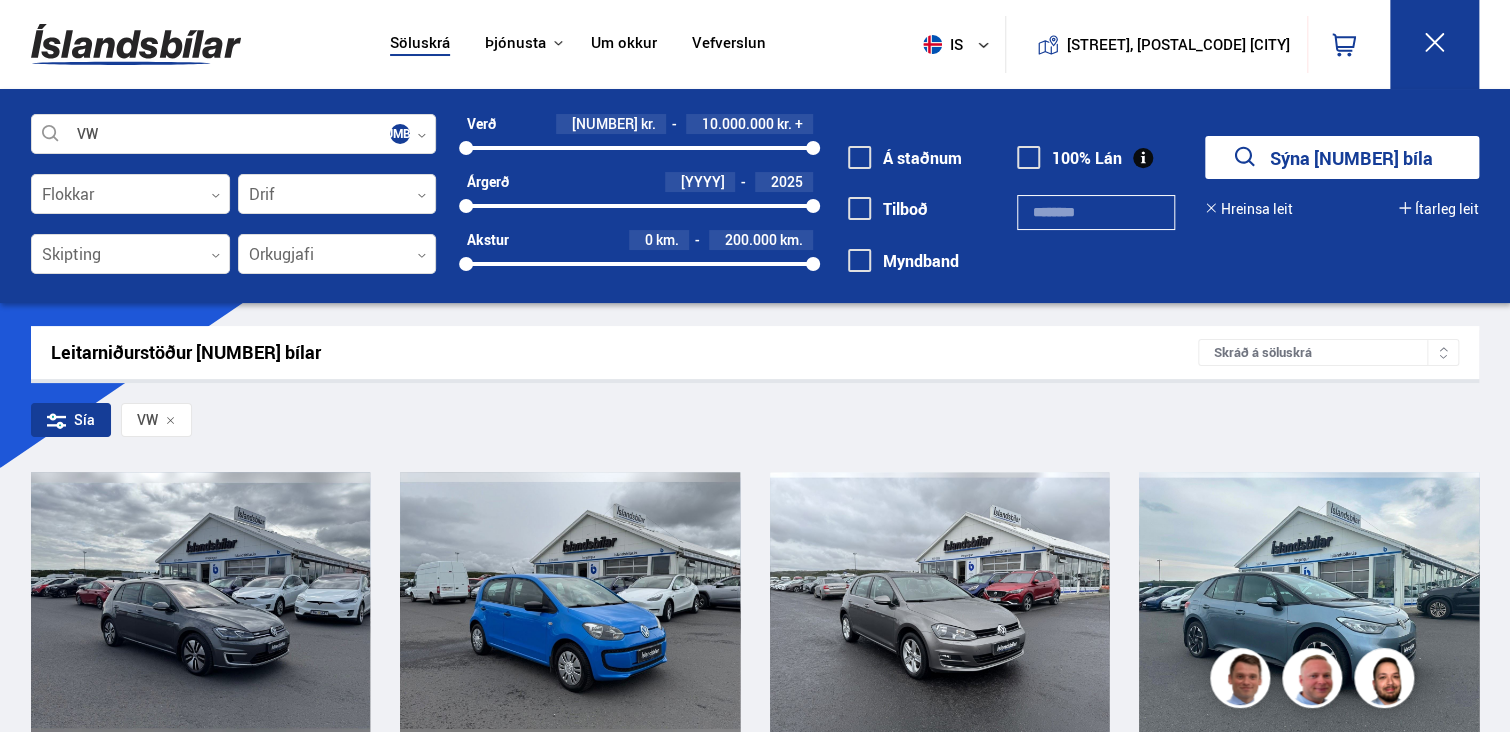 click at bounding box center (859, 157) 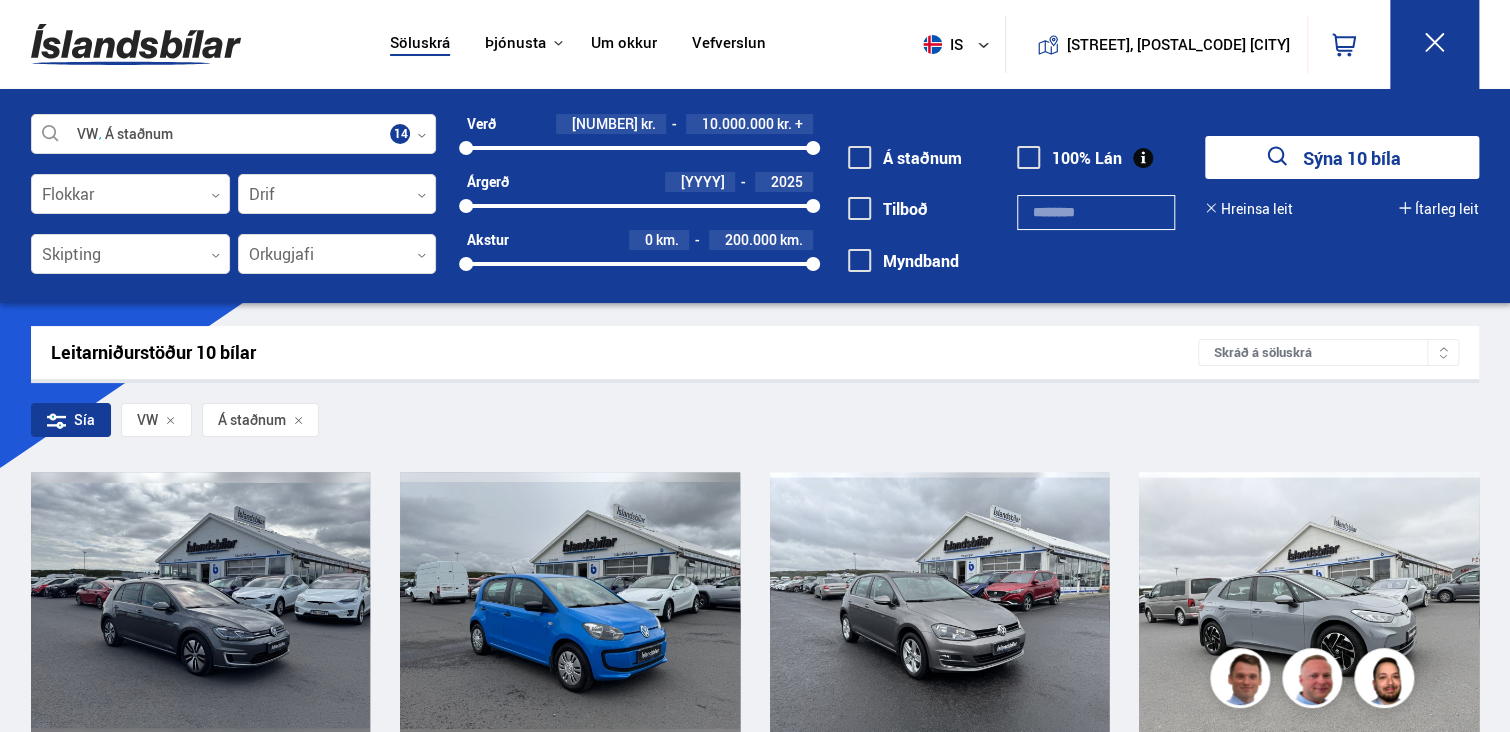click on "[YYYY]" at bounding box center [605, 123] 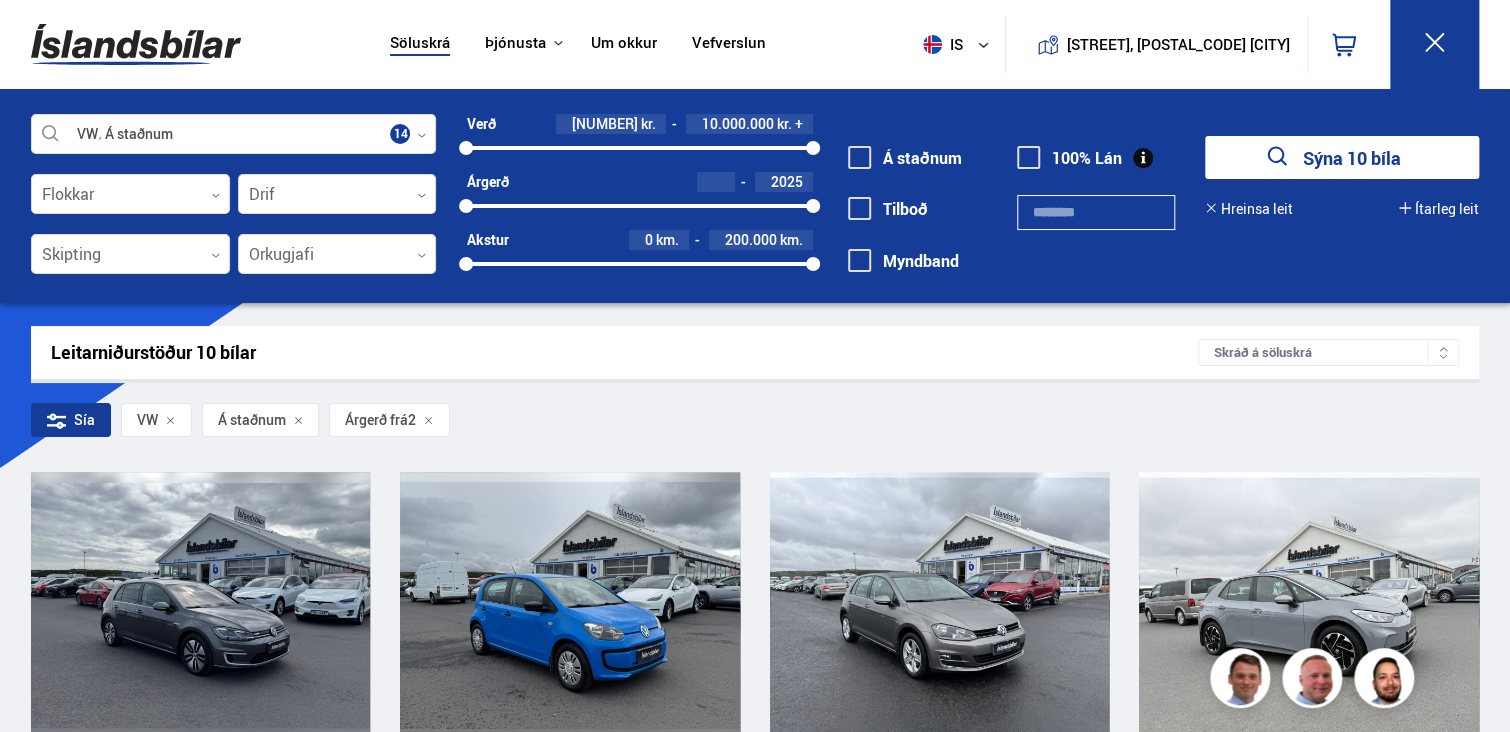 type on "**" 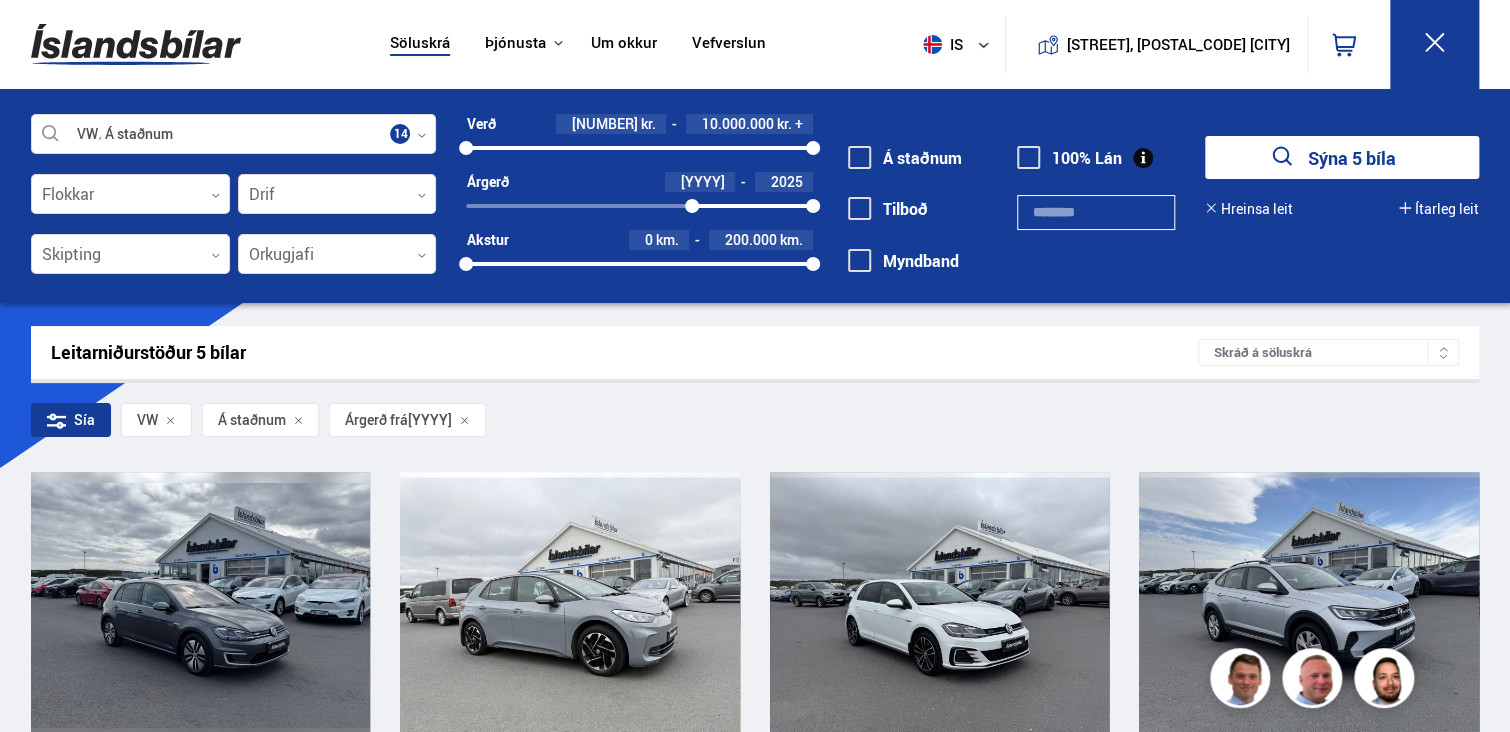 click on "2025" at bounding box center (749, 124) 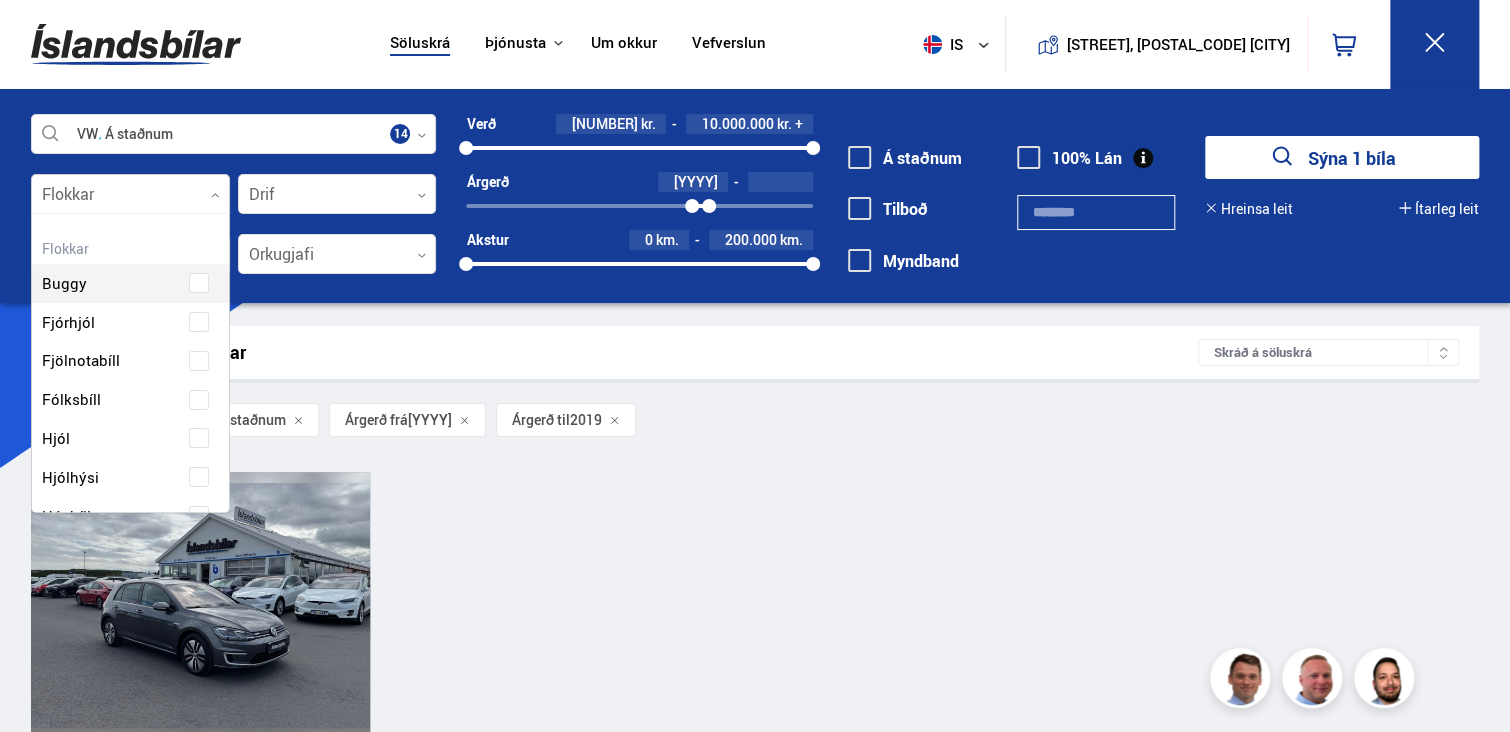 click at bounding box center [215, 195] 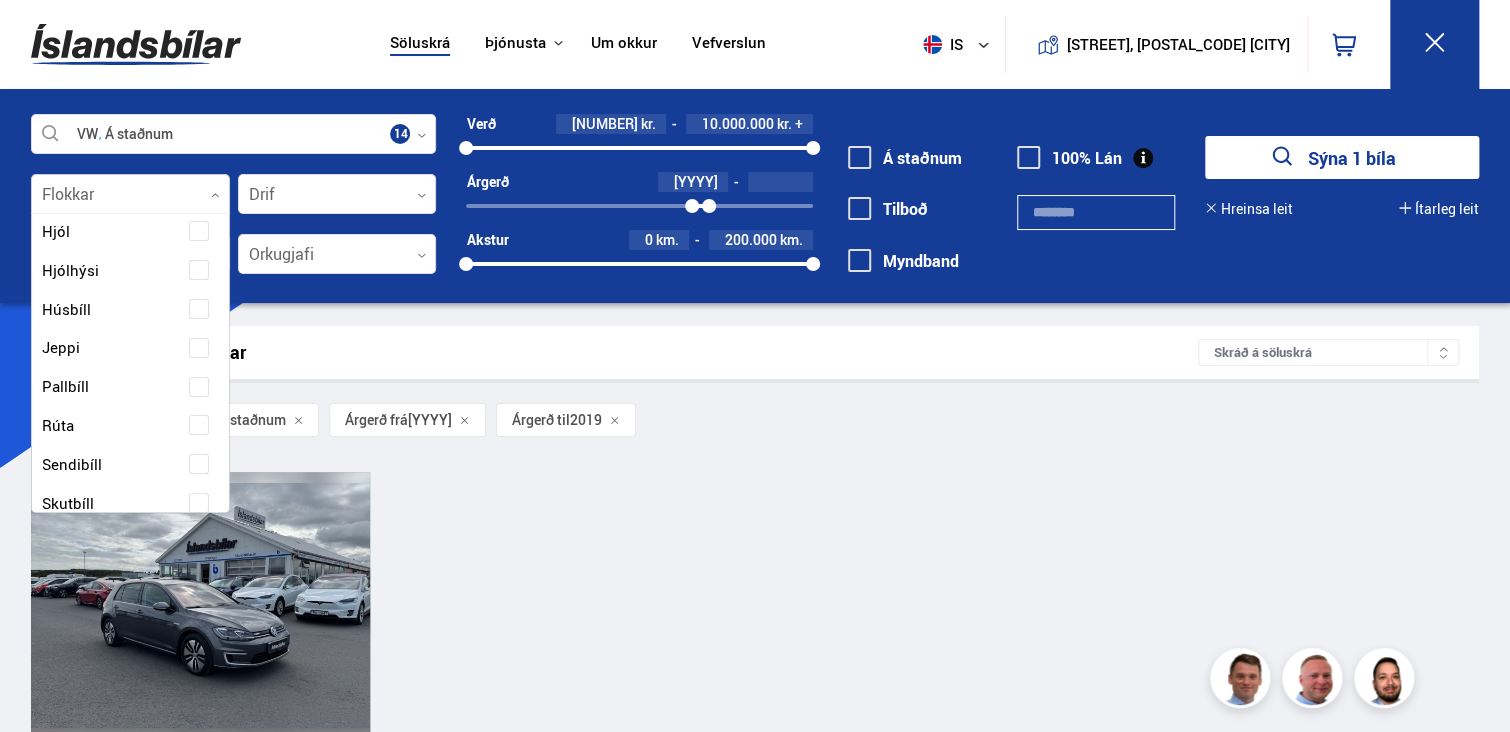 scroll, scrollTop: 168, scrollLeft: 0, axis: vertical 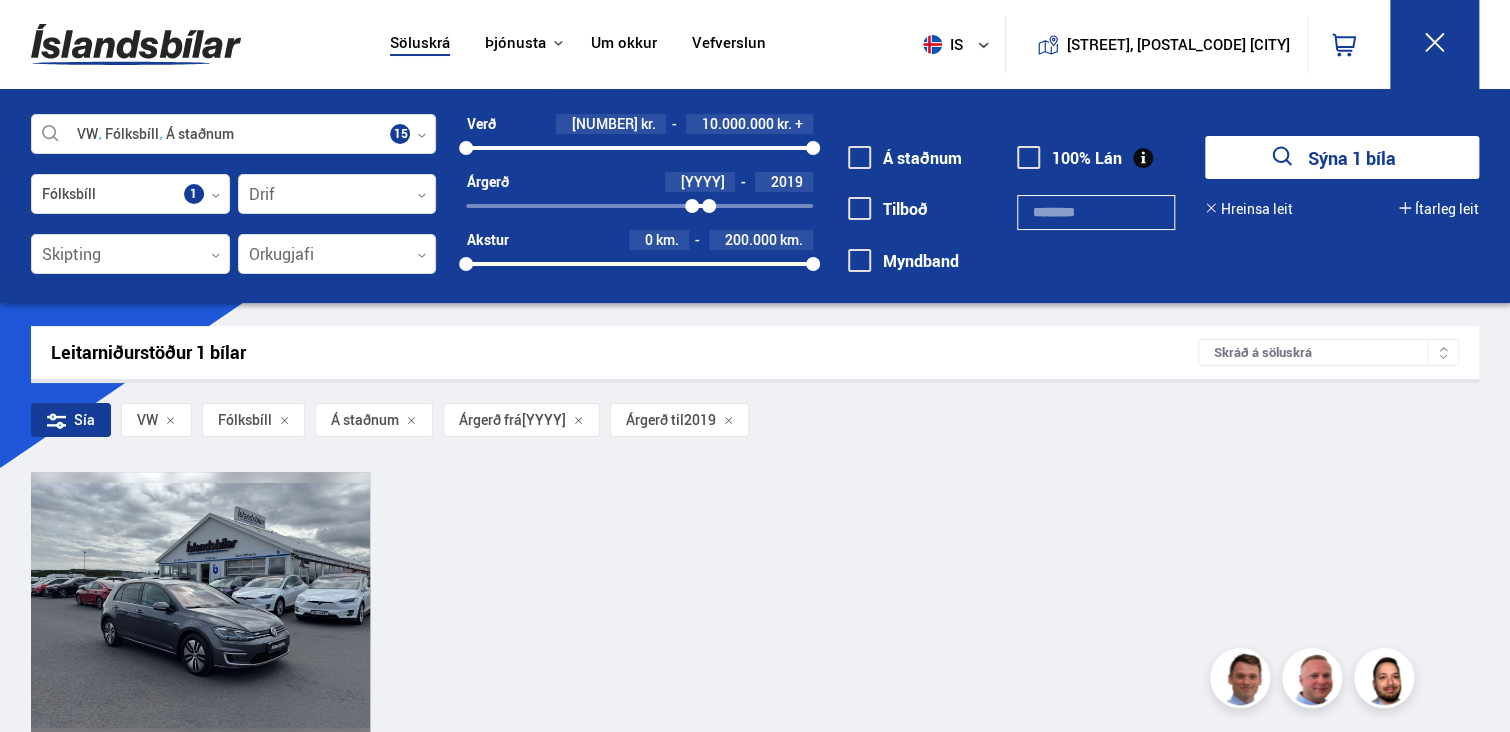 click on "Leitarniðurstöður 1 bílar
Skráð á söluskrá
Sía
VW     Fólksbíll     Á staðnum   Árgerð frá    2018   Árgerð til    2019
VW
Golf 36KWH
5/2018
67 000 km.
Sjálfskipting
Rafmagn
Framhjóladrif
Verð:
2.590.000 kr.
Ásett verð/Skiptiverð
2.590.000 kr.
Engar niðurstöður fundust.
Vinsamlegast prófaðu að breyta leitarskilyrðum og reyna aftur.
Hreinsa leitarskilyrði
1" at bounding box center [755, 639] 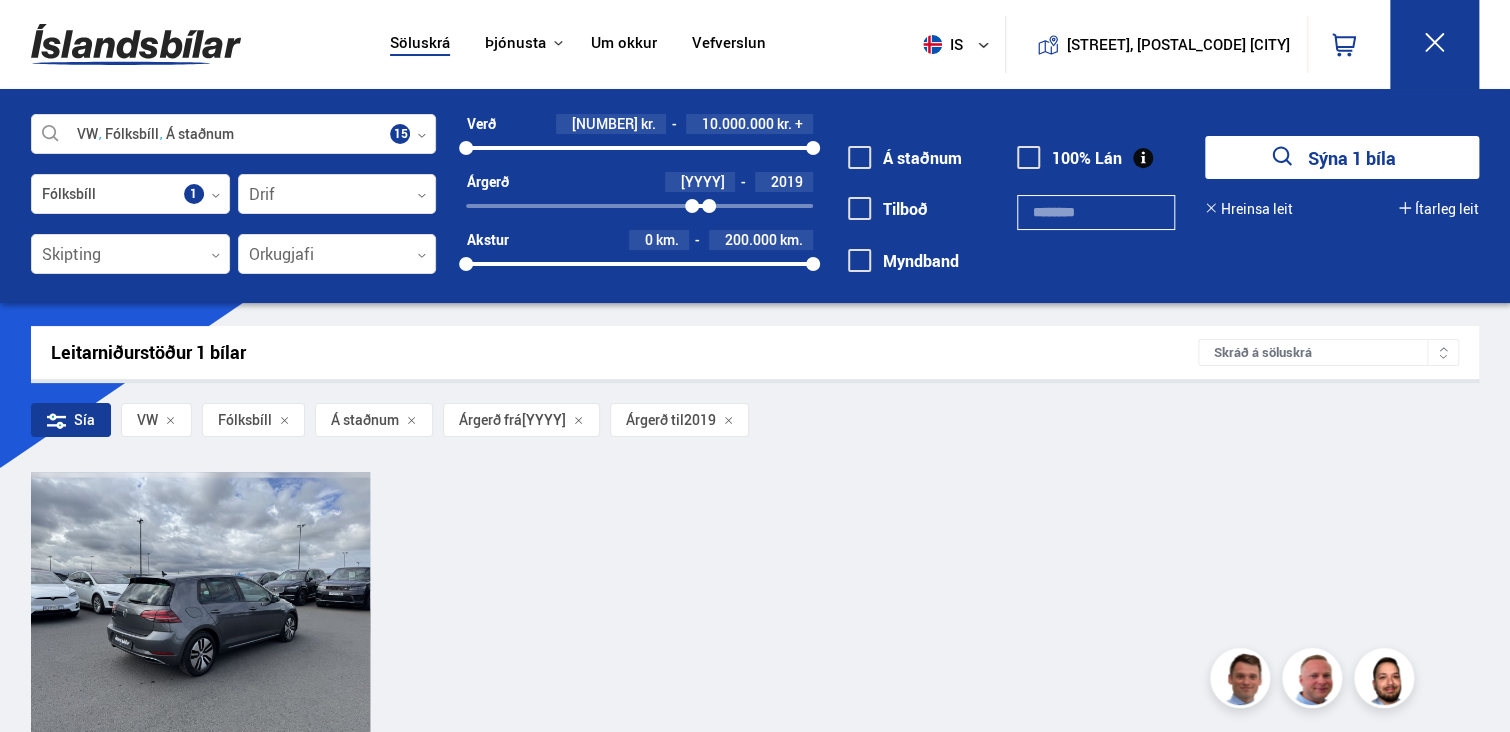 click at bounding box center (201, 605) 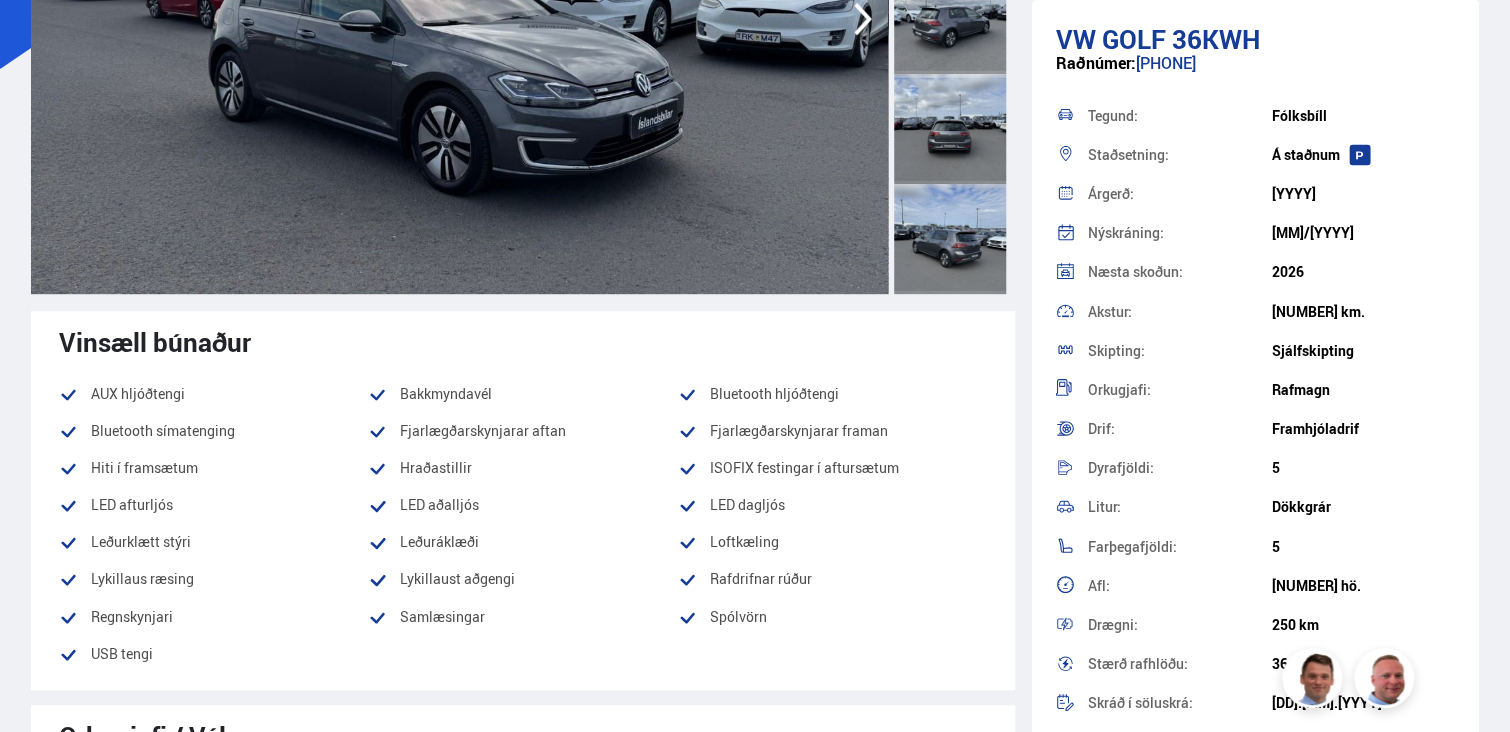 scroll, scrollTop: 400, scrollLeft: 0, axis: vertical 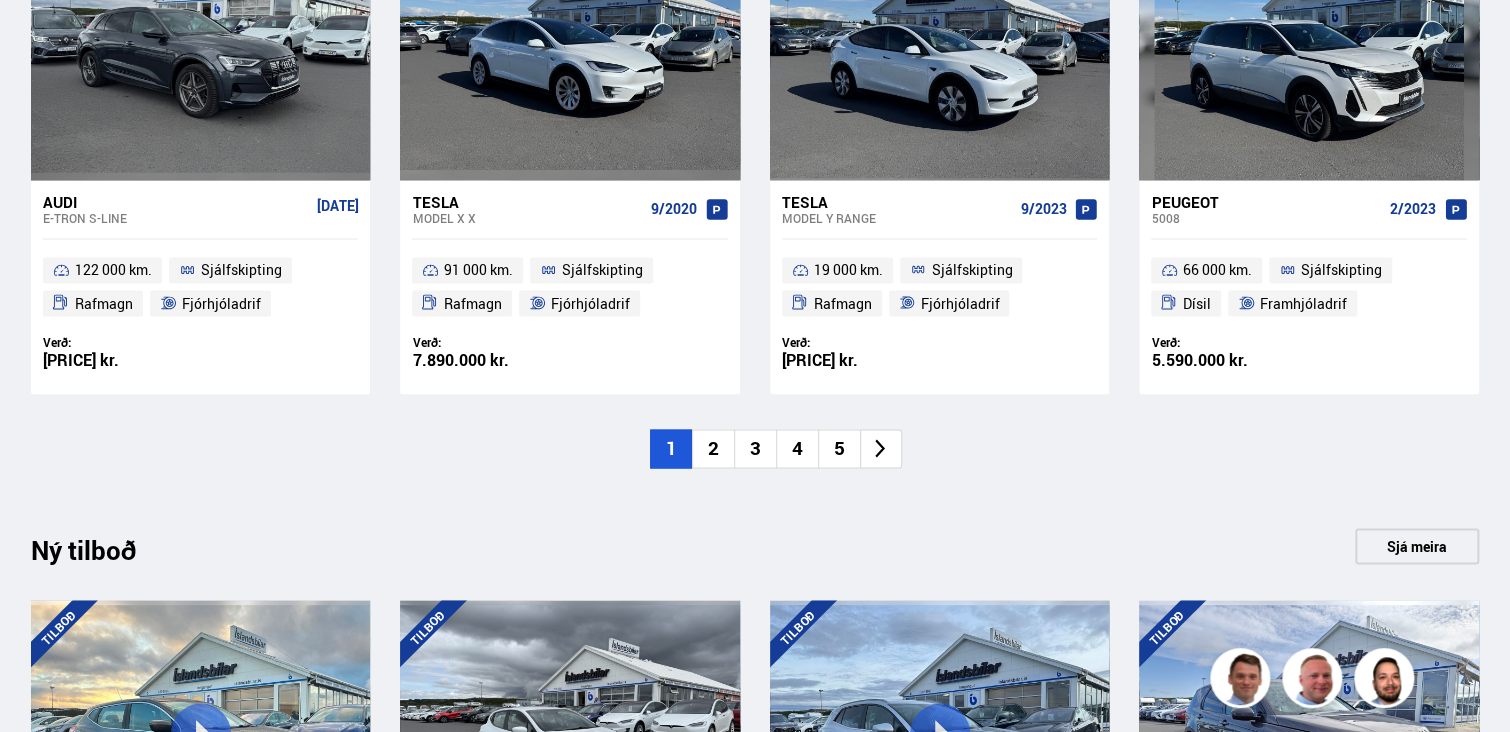 click on "2" at bounding box center (713, 448) 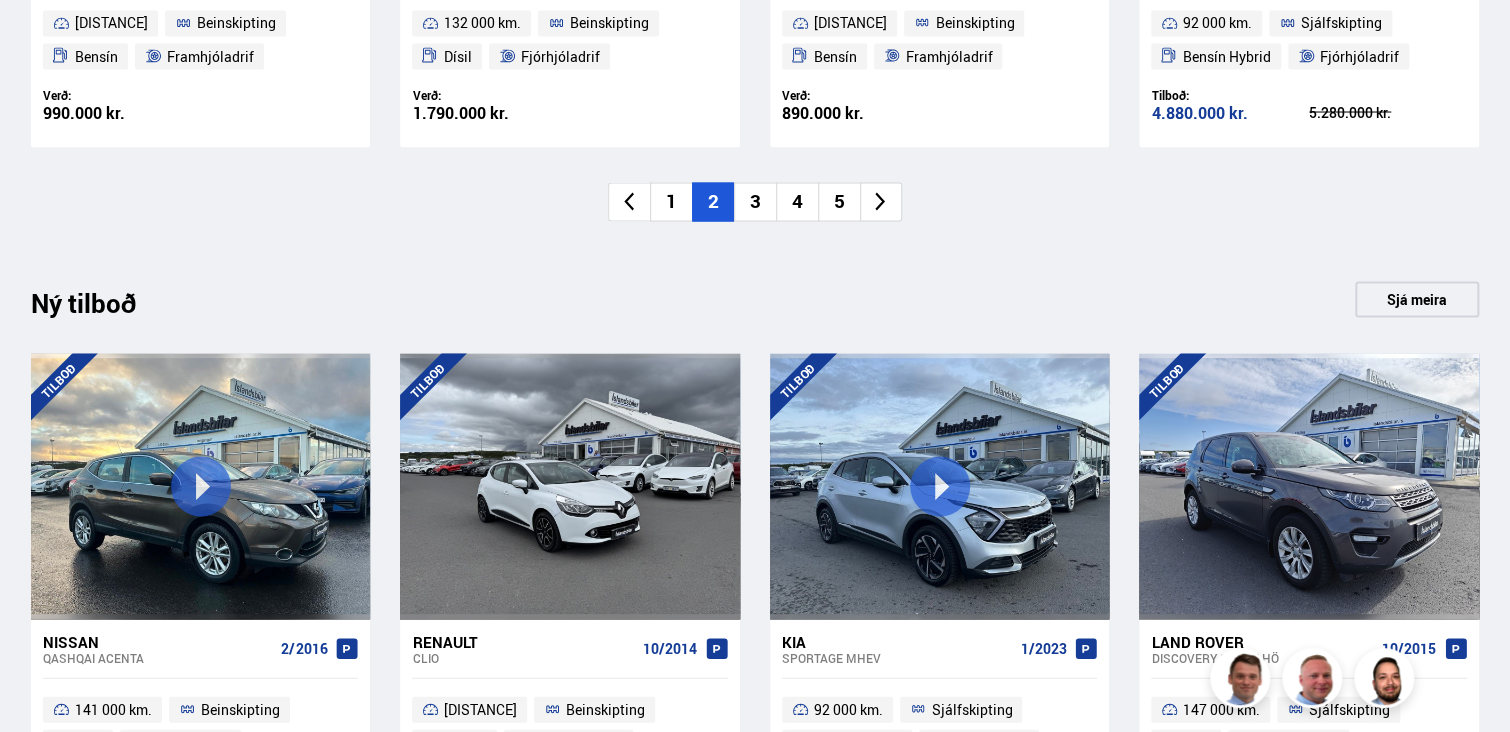 scroll, scrollTop: 1800, scrollLeft: 0, axis: vertical 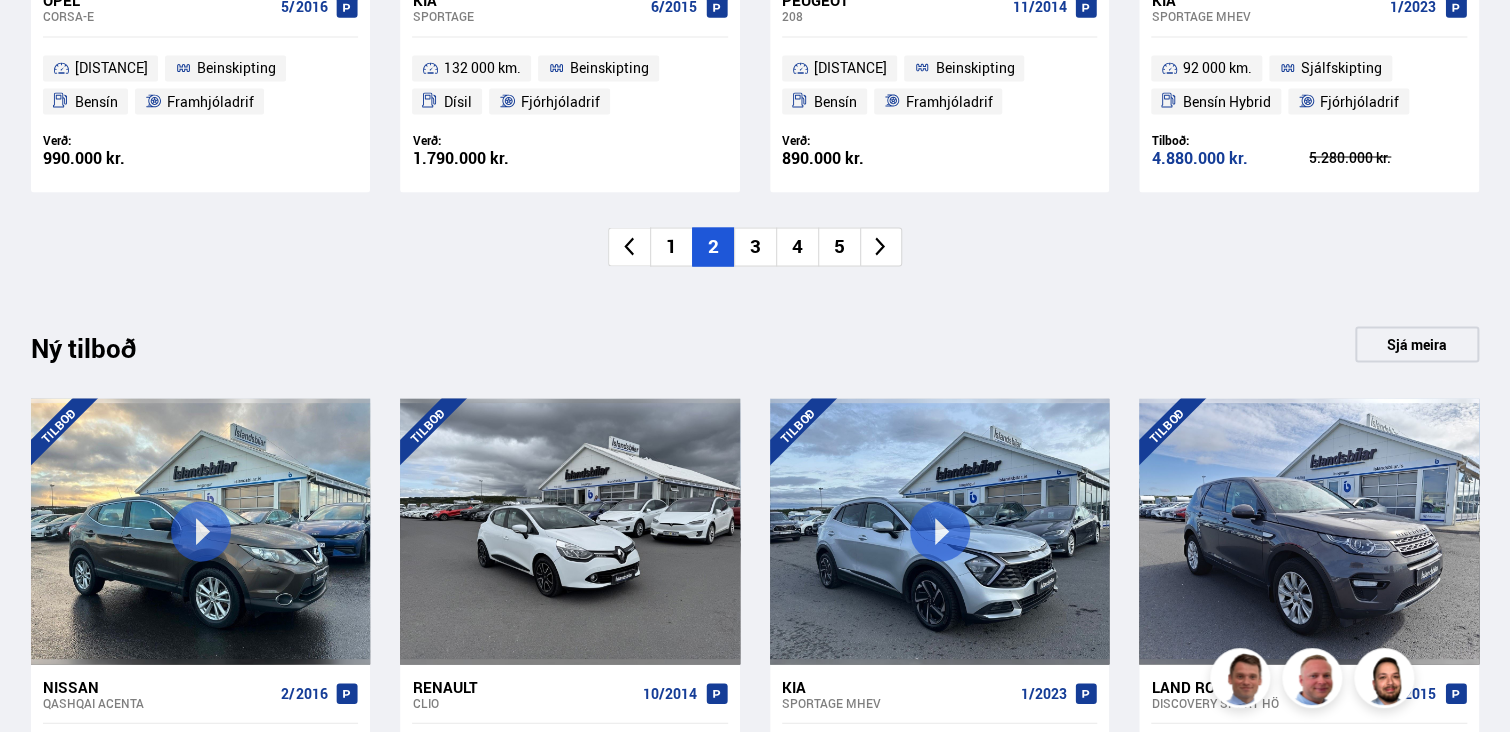 click on "[BRAND] [MODEL]
10/2018
131 000 km.
Beinskipting
Dísil
Framhjóladrif
Verð:
5.950.000 kr.
Ásett verð/Skiptiverð" at bounding box center [755, -273] 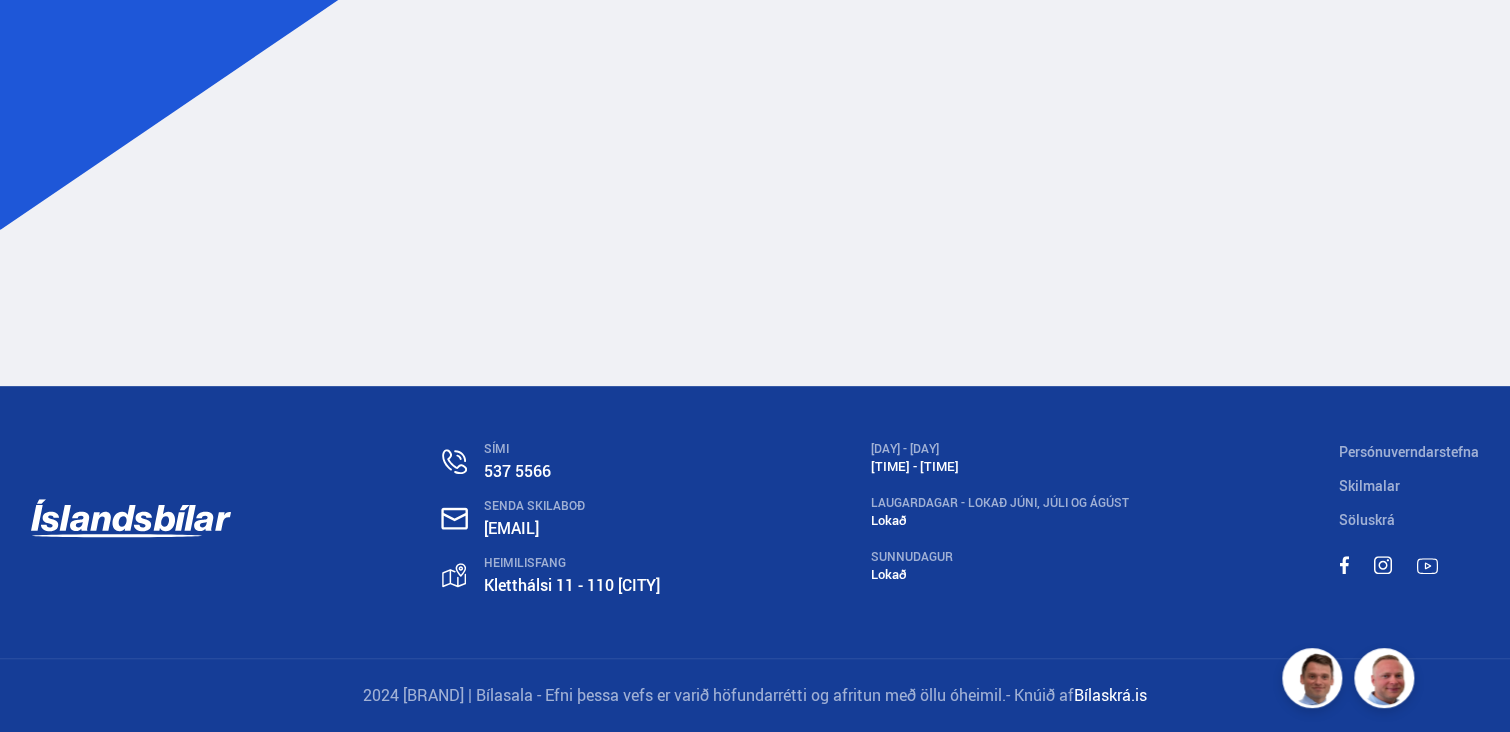 scroll, scrollTop: 0, scrollLeft: 0, axis: both 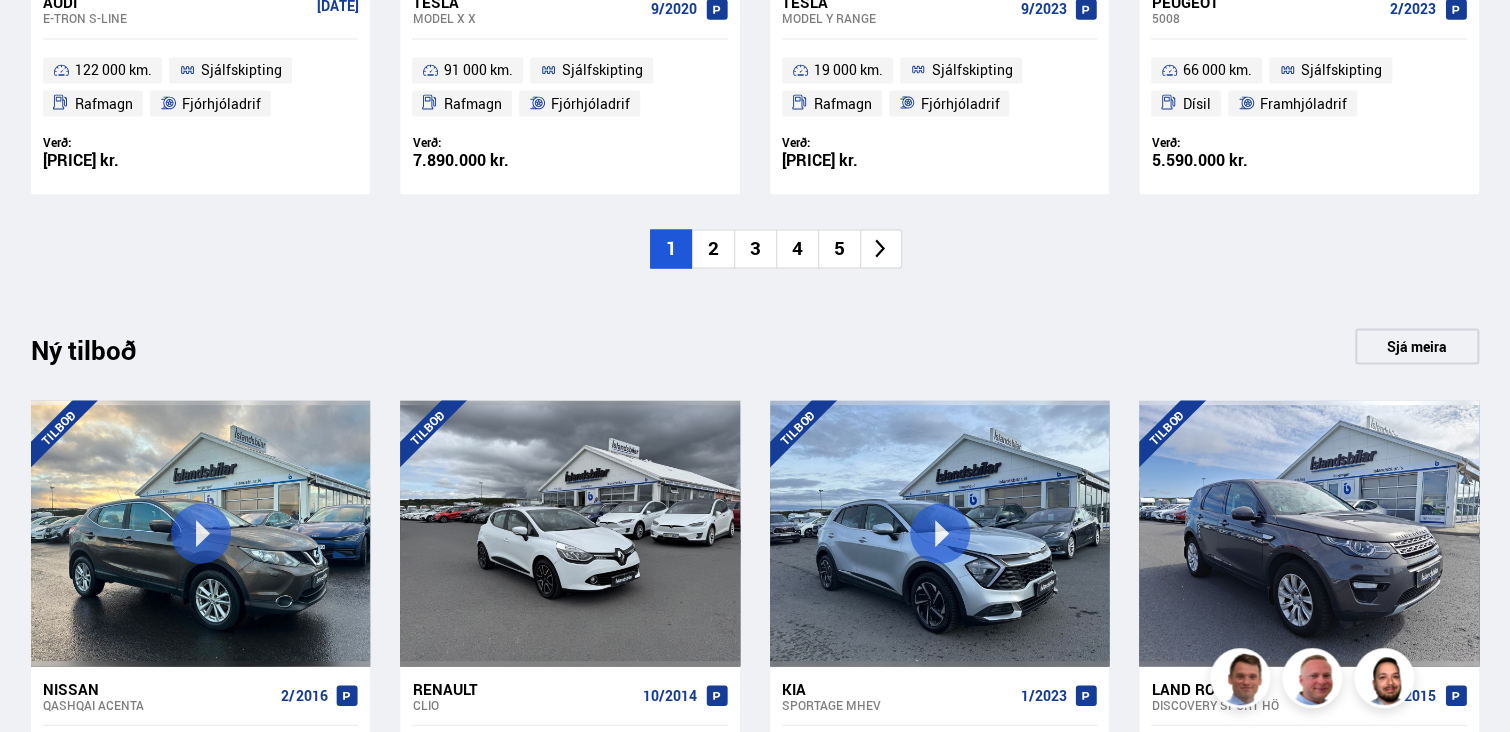 click on "3" at bounding box center [755, 248] 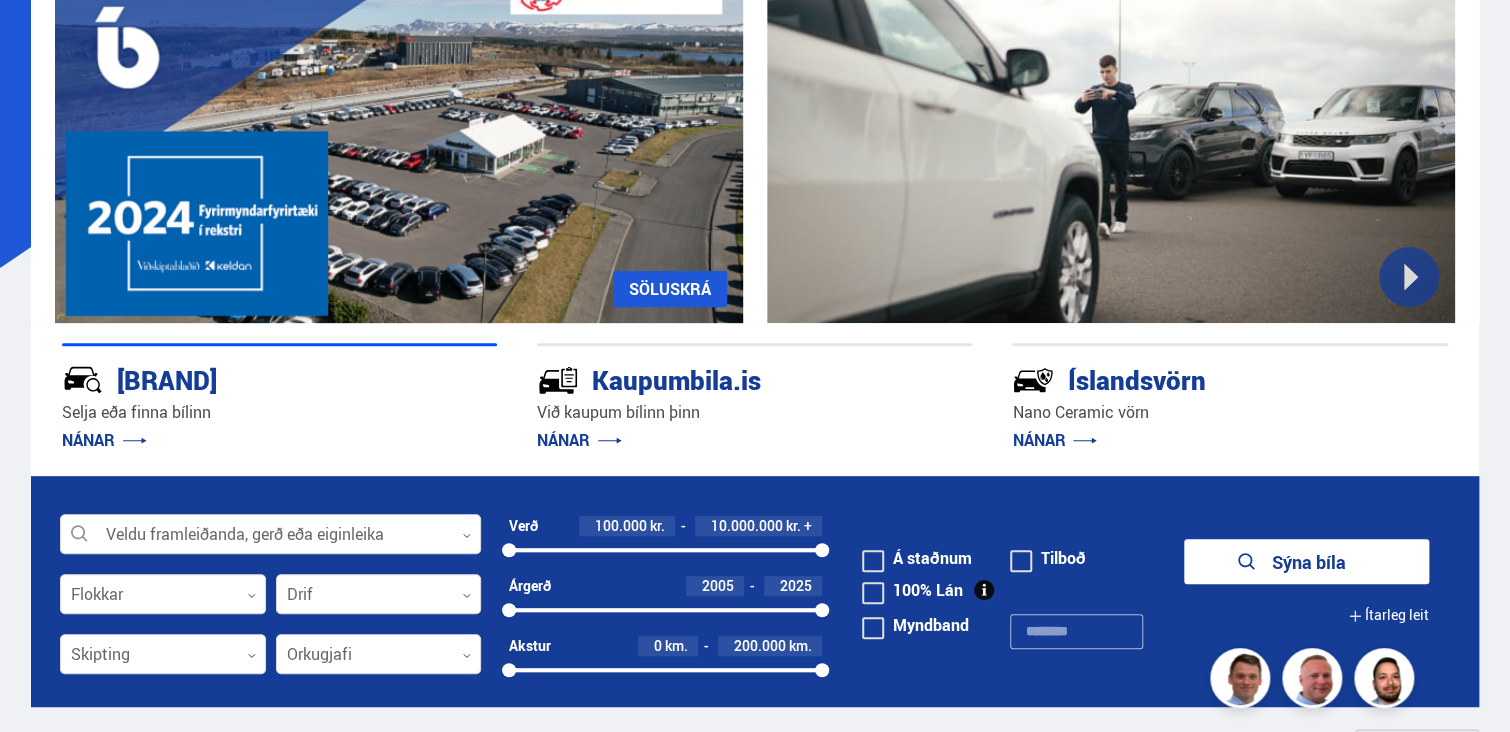 scroll, scrollTop: 0, scrollLeft: 0, axis: both 